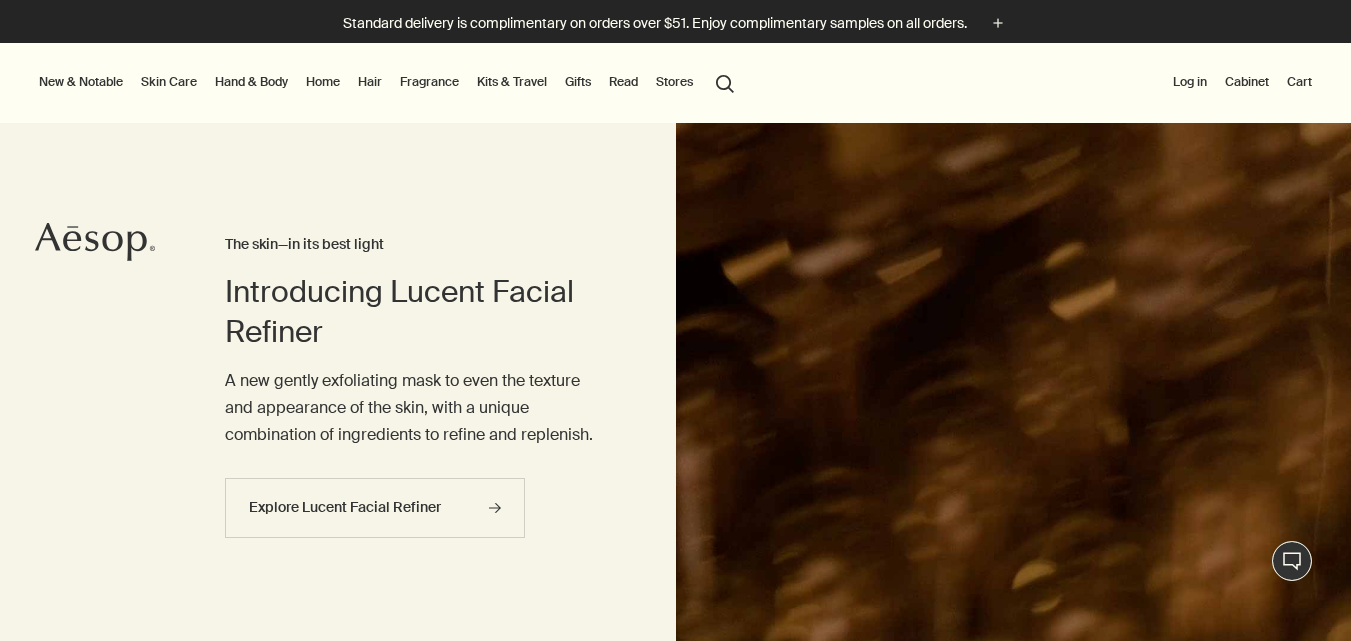 scroll, scrollTop: 0, scrollLeft: 0, axis: both 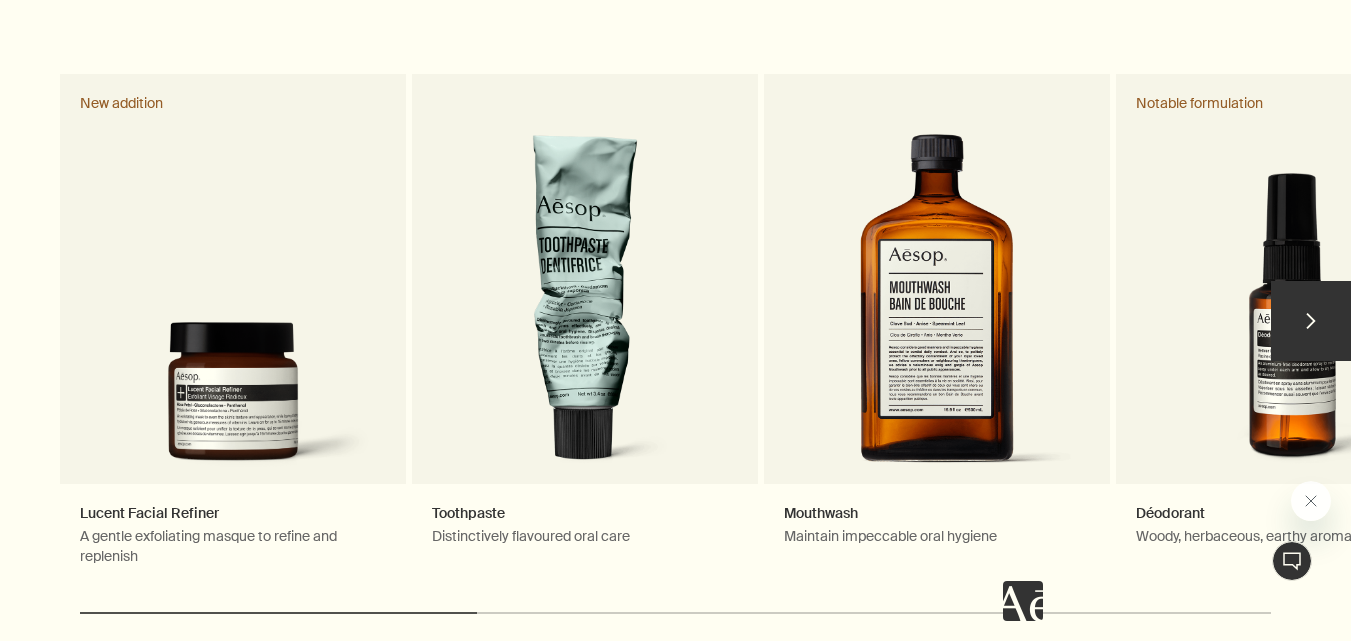 click on "chevron" at bounding box center (1311, 321) 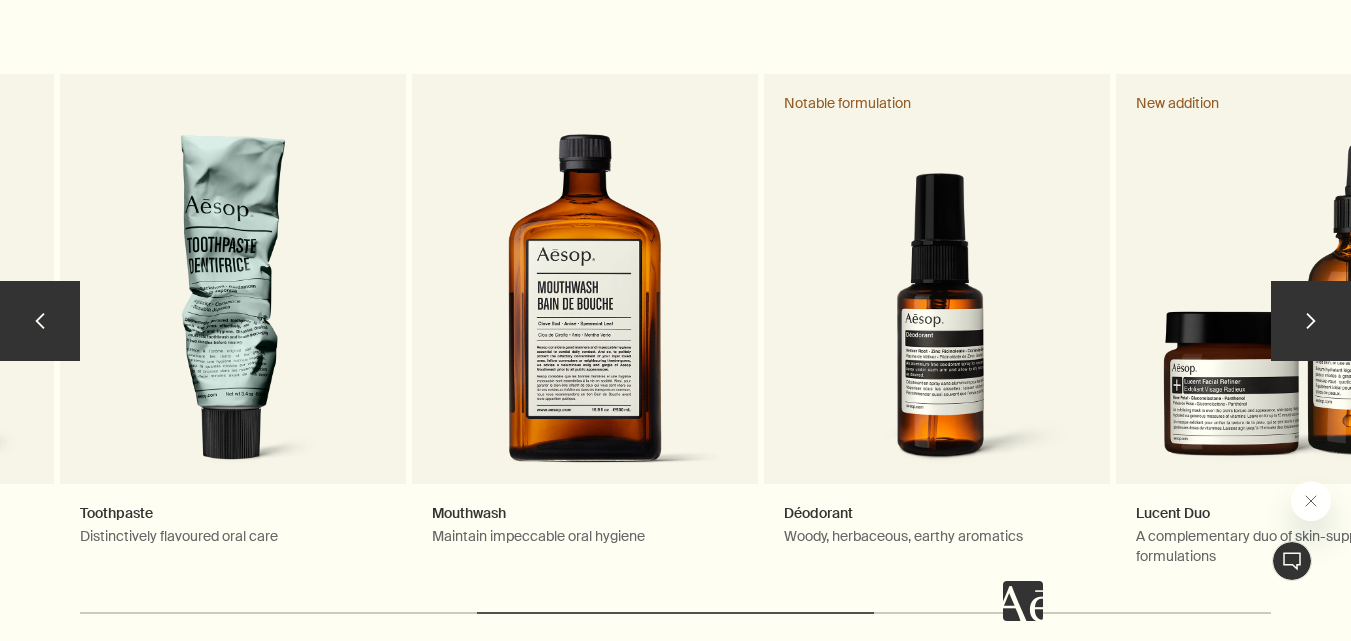 click on "chevron" at bounding box center (1311, 321) 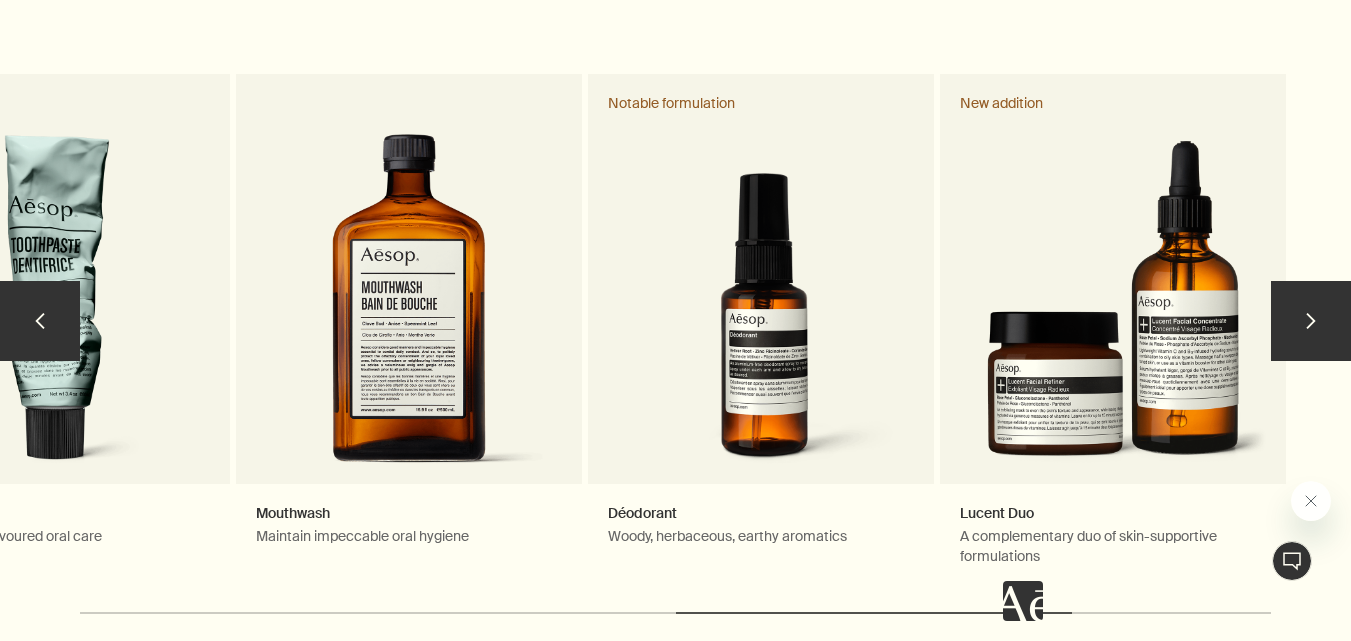 click on "chevron" at bounding box center (1311, 321) 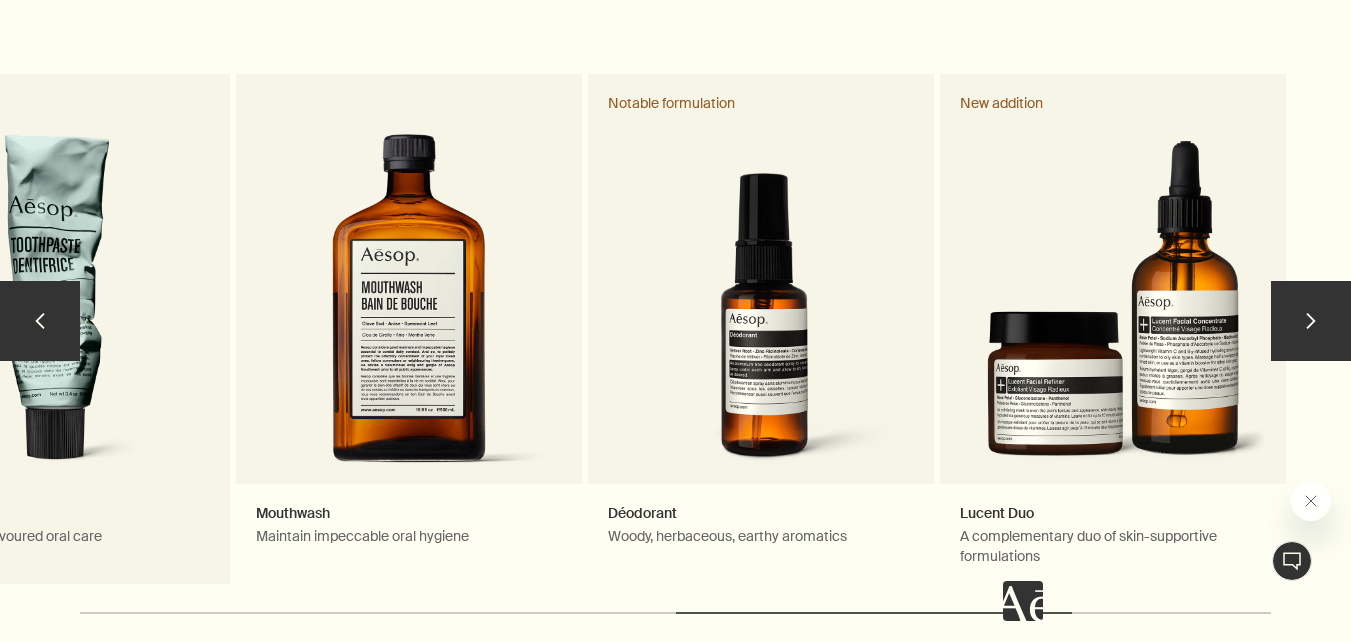 click on "Toothpaste Distinctively flavoured oral care" at bounding box center (57, 330) 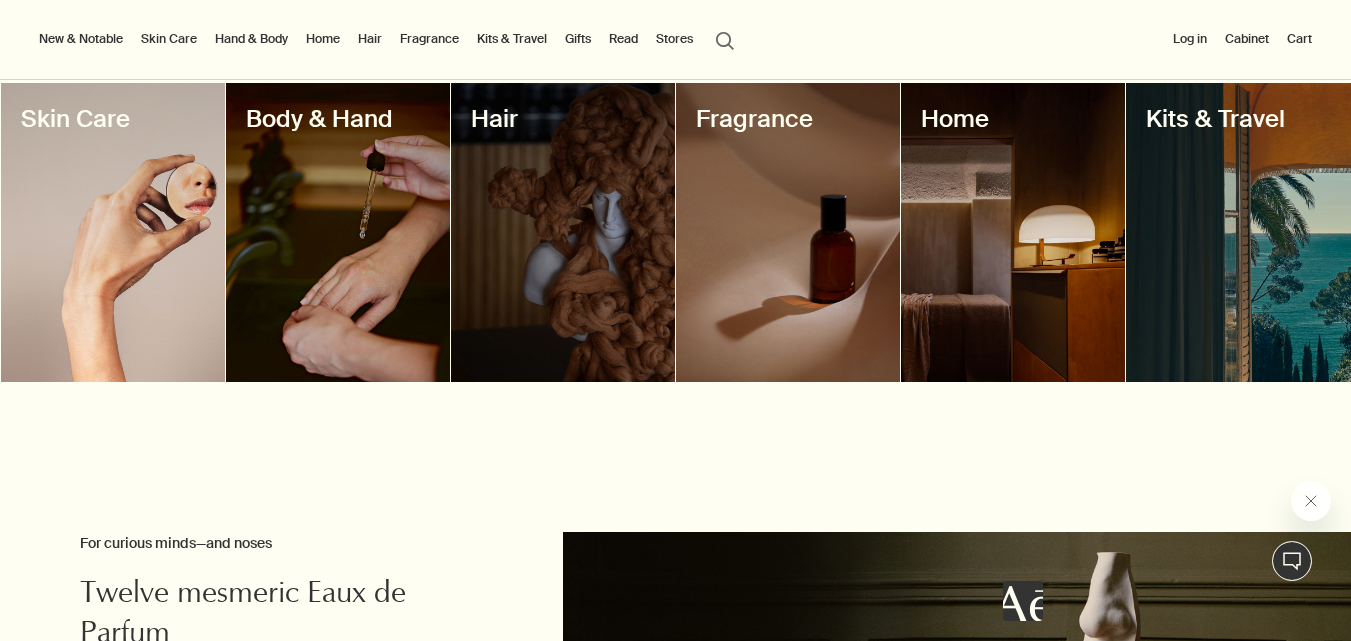 scroll, scrollTop: 1830, scrollLeft: 0, axis: vertical 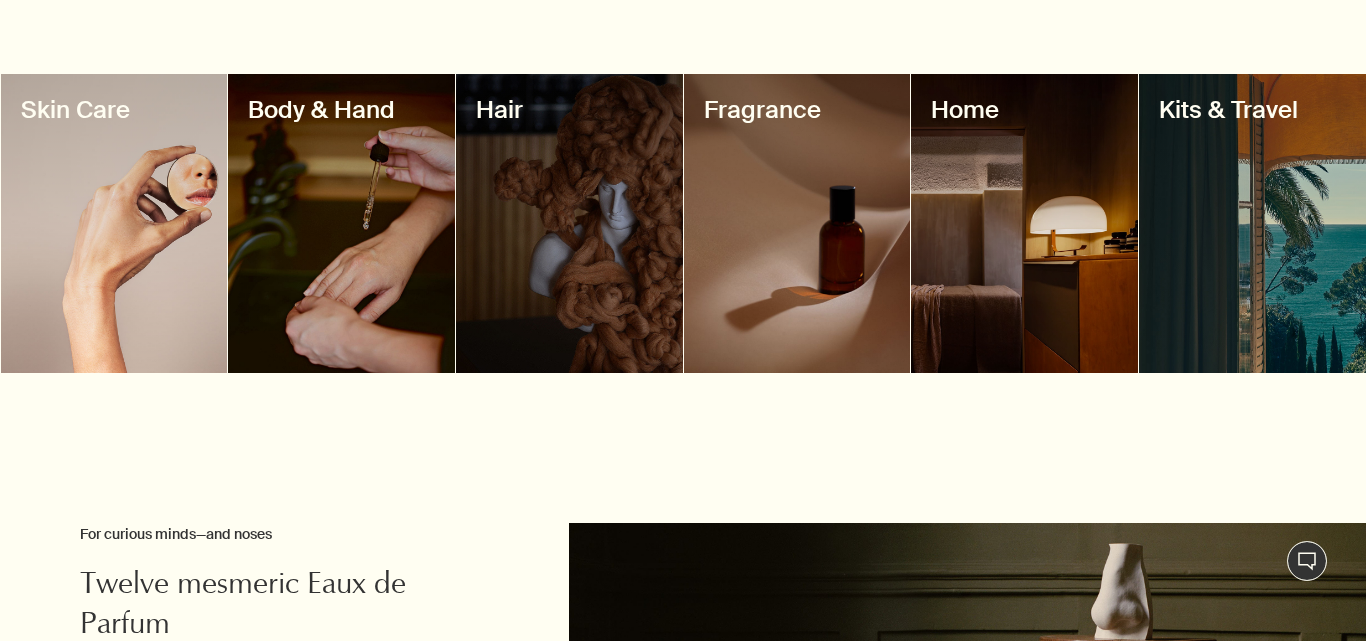 click at bounding box center [341, 223] 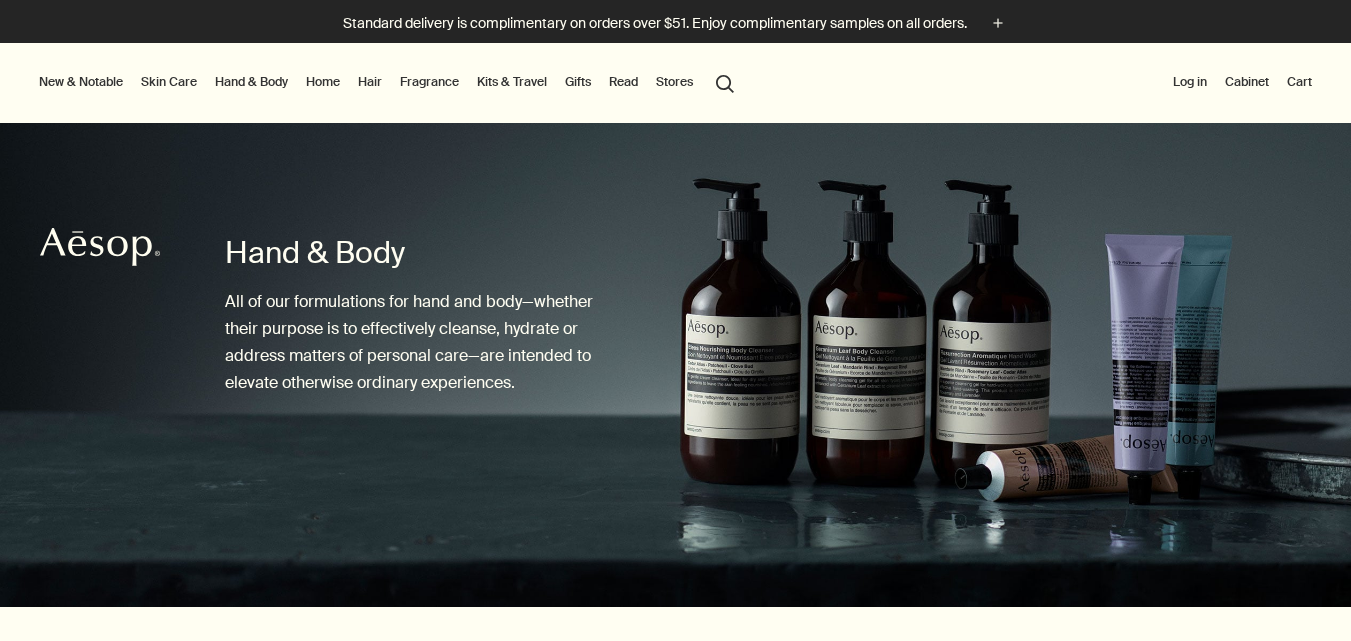 scroll, scrollTop: 0, scrollLeft: 0, axis: both 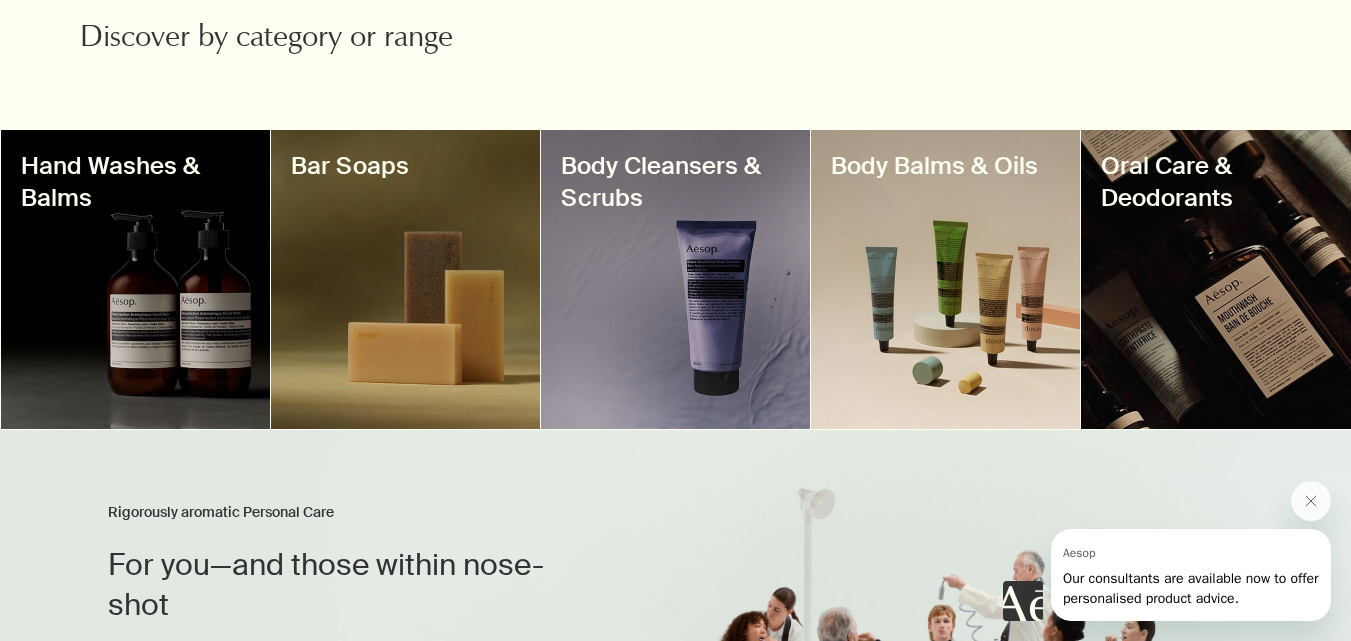 click at bounding box center (675, 279) 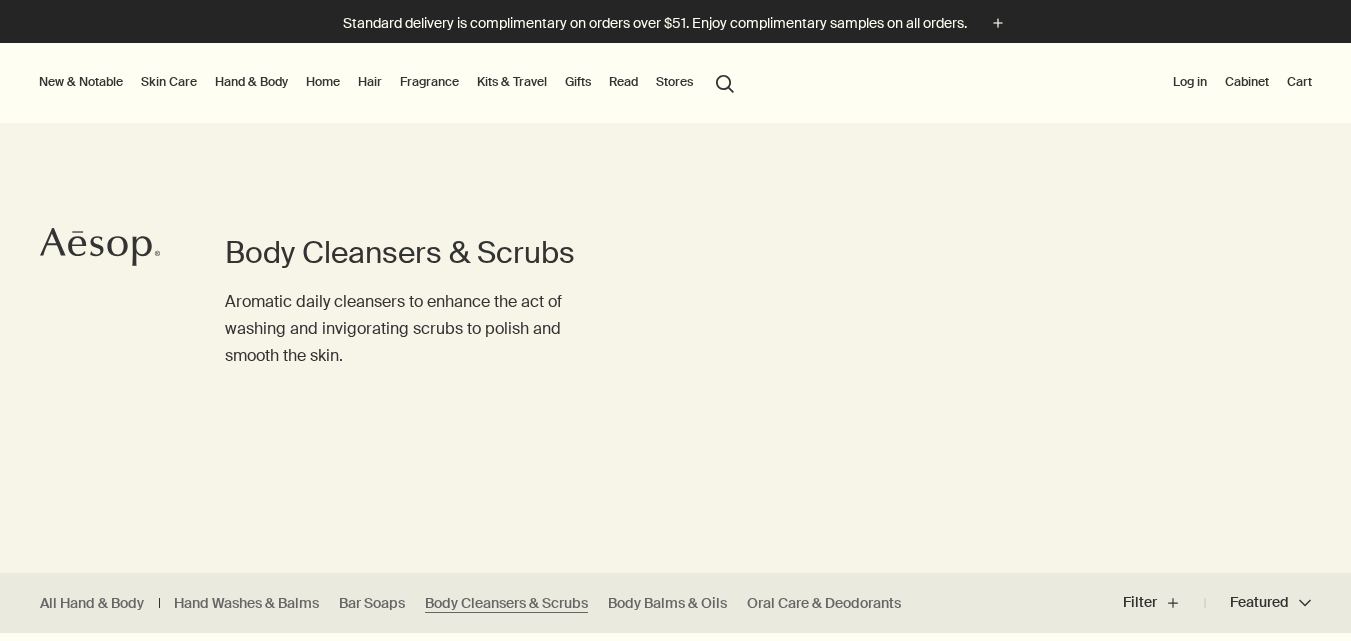 scroll, scrollTop: 0, scrollLeft: 0, axis: both 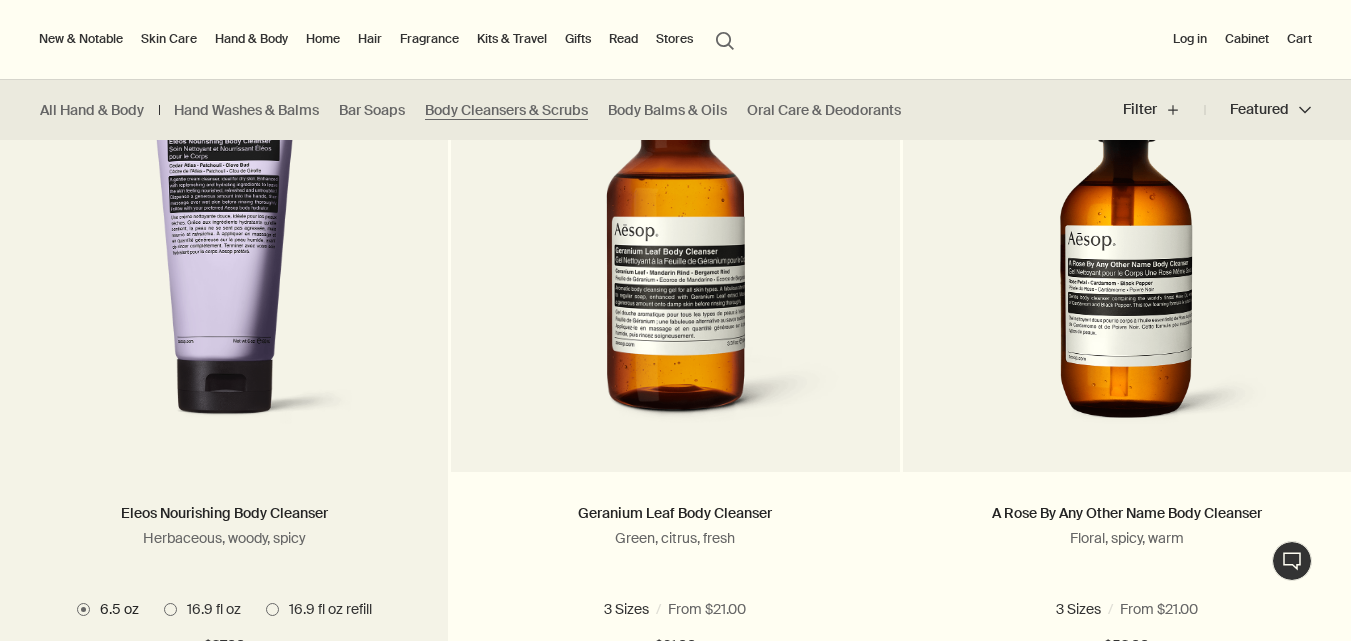 click at bounding box center (224, 257) 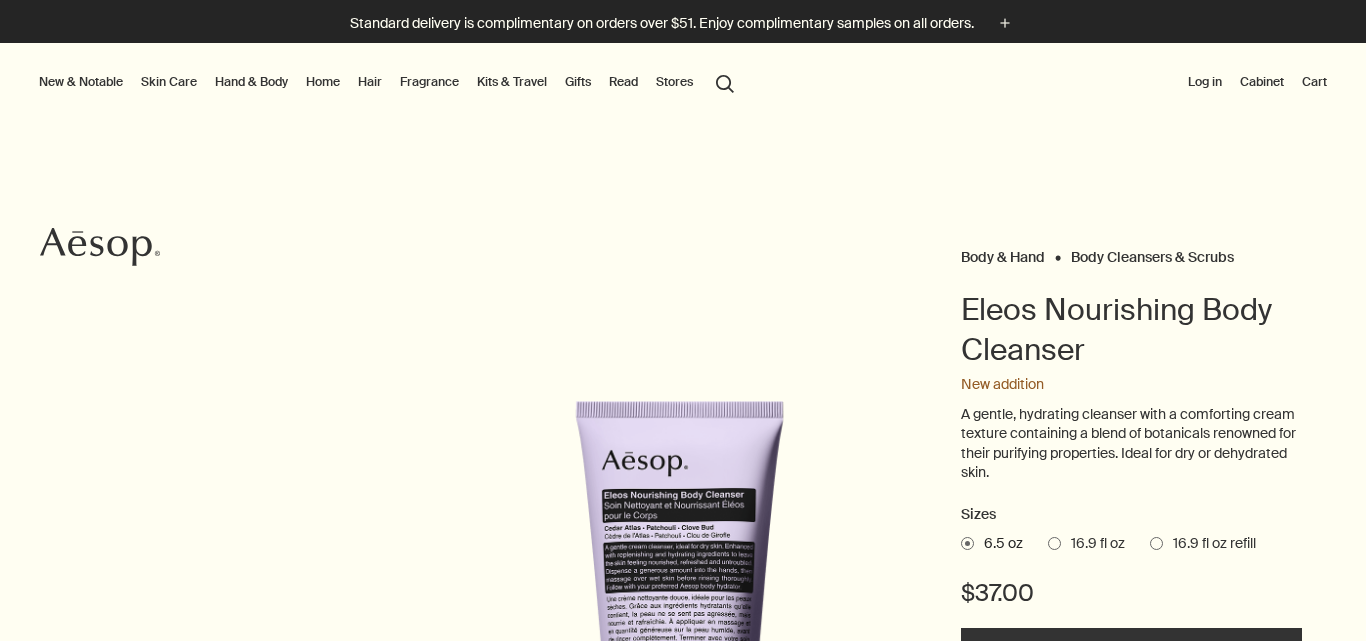 scroll, scrollTop: 0, scrollLeft: 0, axis: both 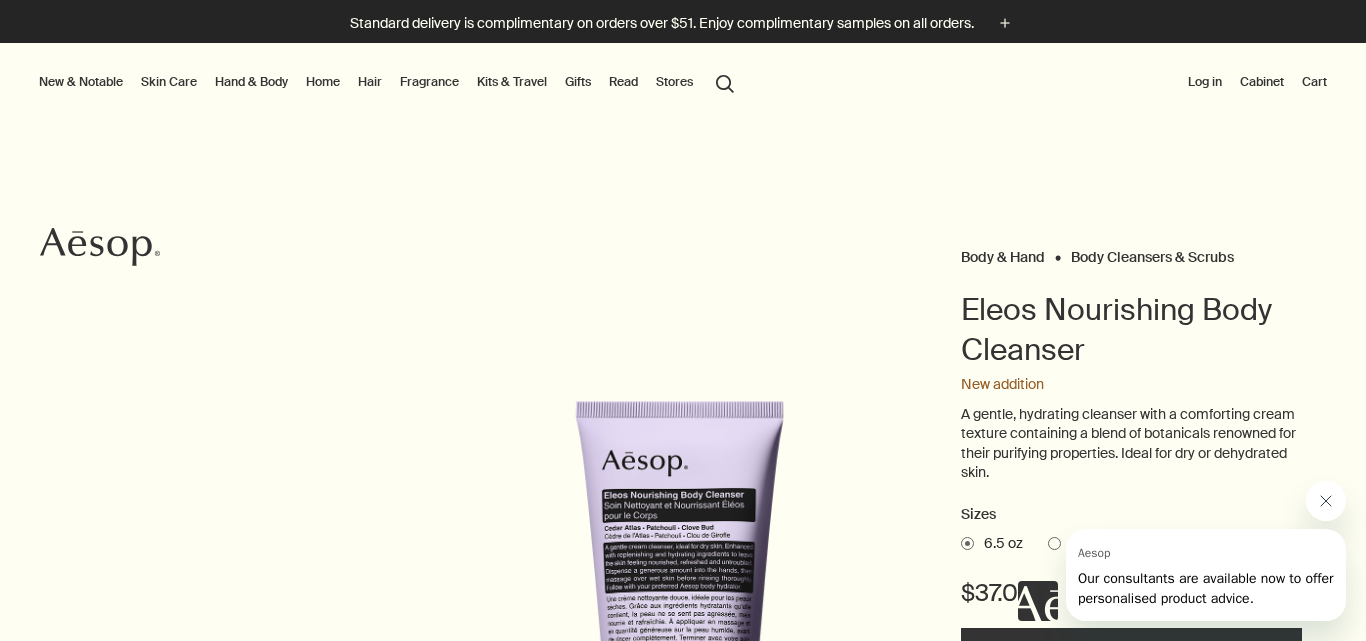 click 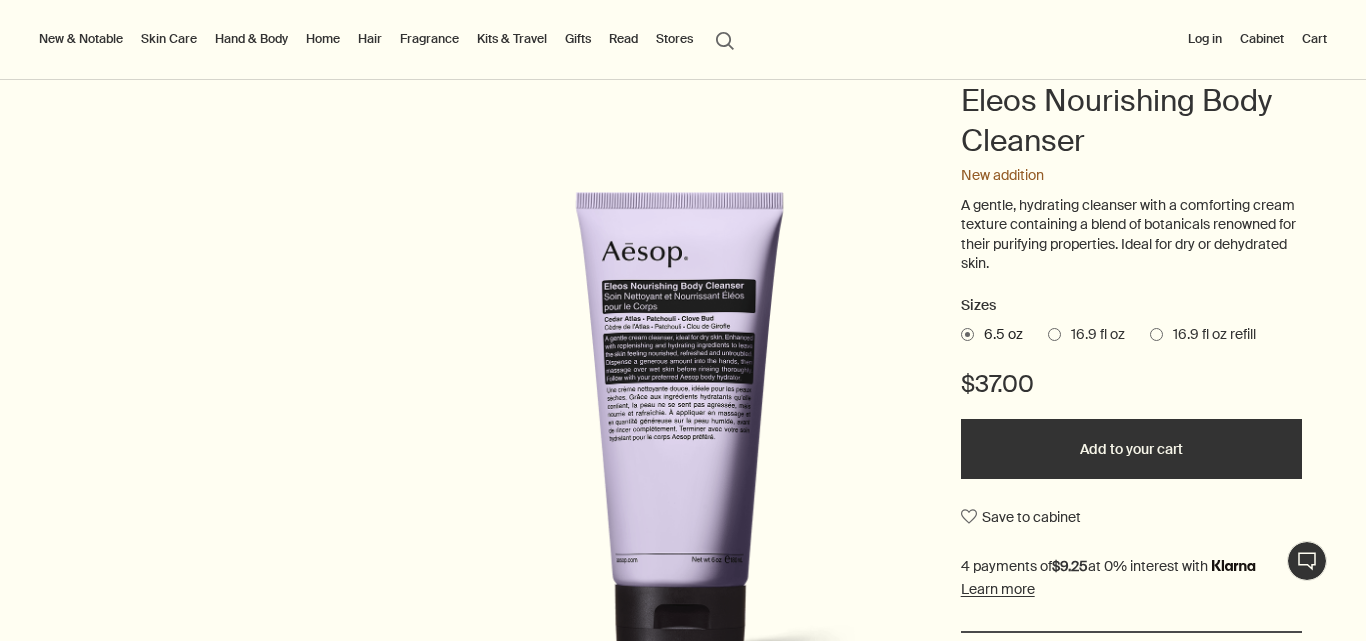 scroll, scrollTop: 205, scrollLeft: 0, axis: vertical 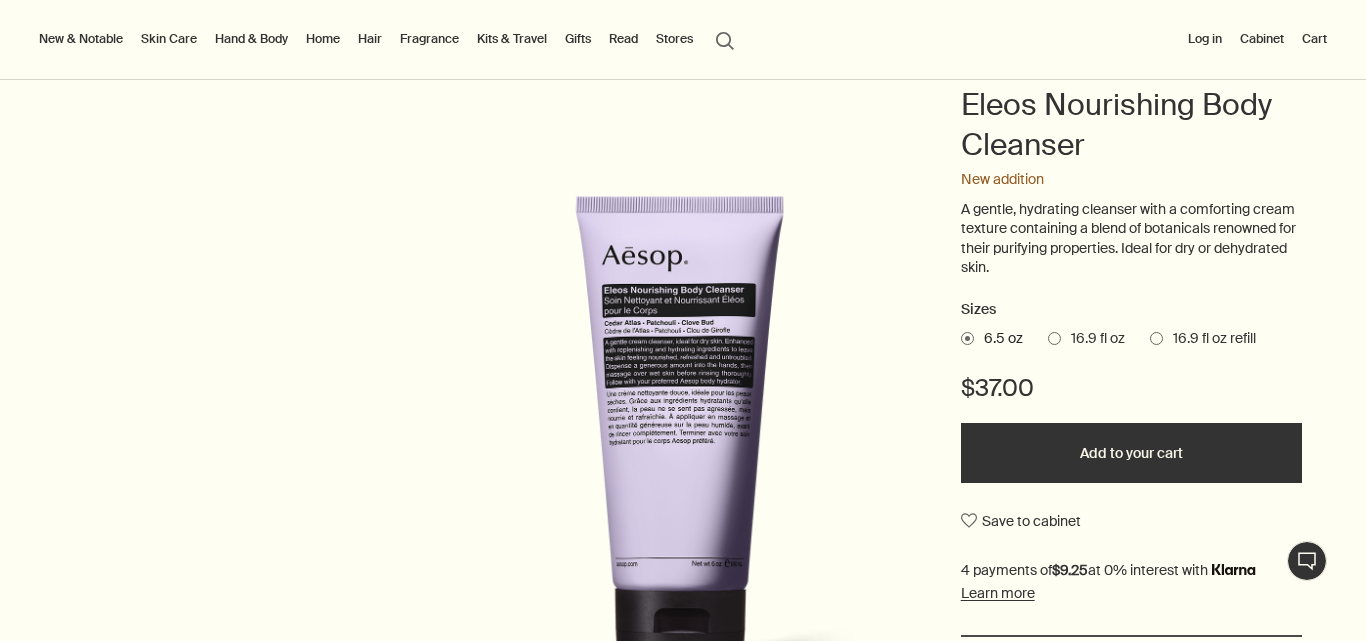 click on "Add to your cart" at bounding box center (1132, 453) 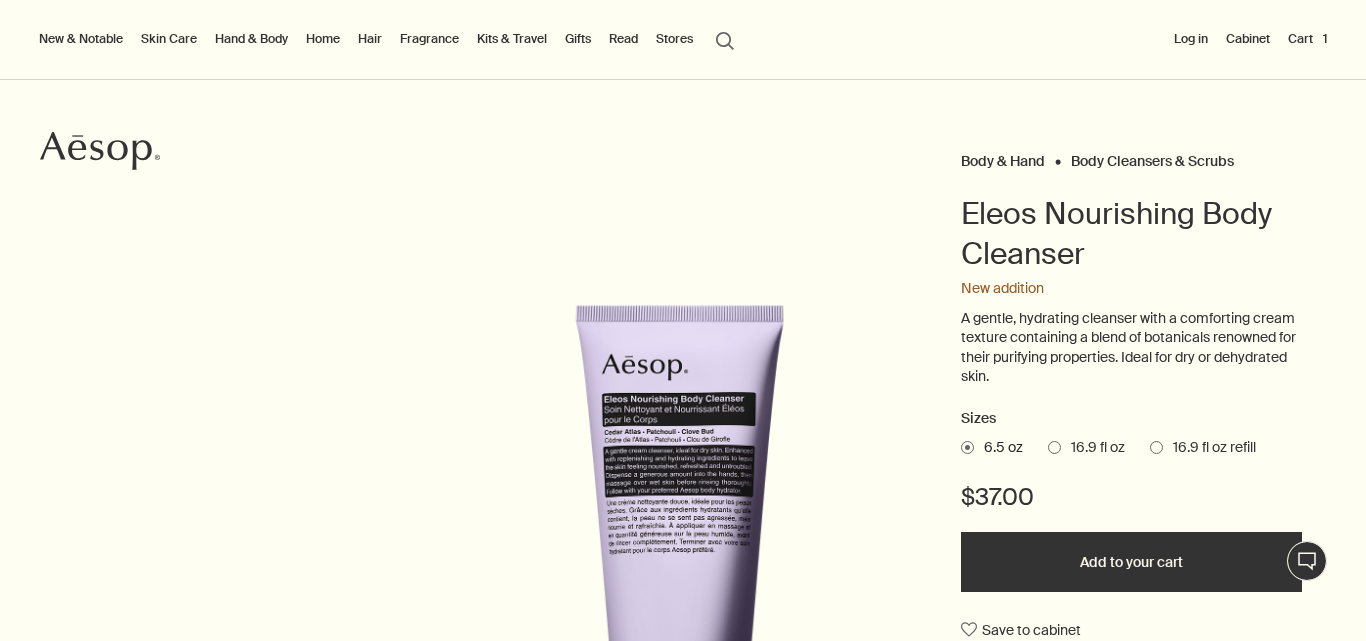scroll, scrollTop: 0, scrollLeft: 0, axis: both 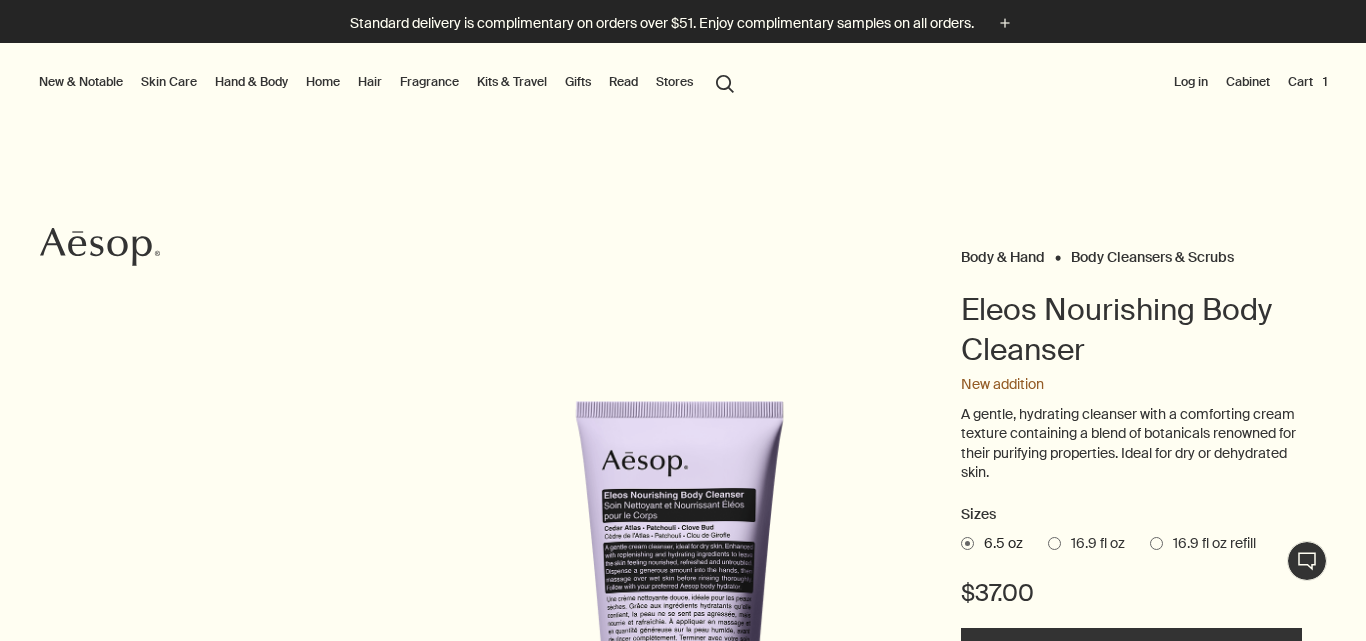 click on "Cart 1" at bounding box center [1307, 82] 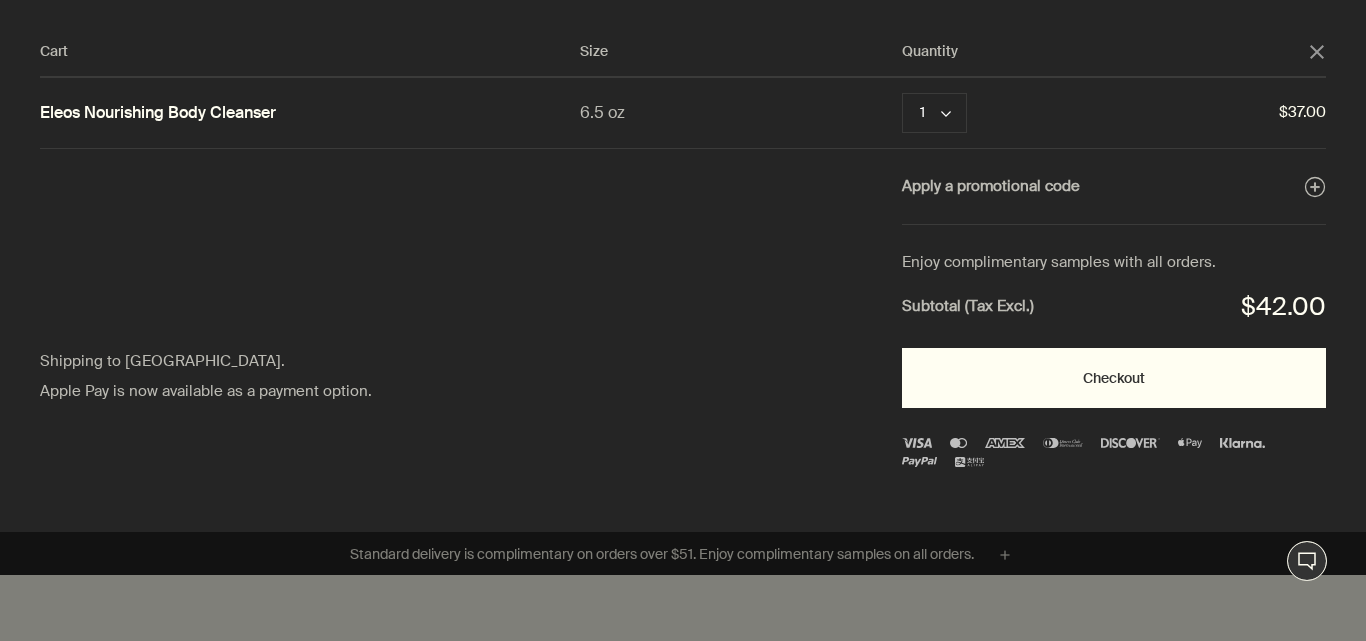 click on "Checkout" at bounding box center (1114, 378) 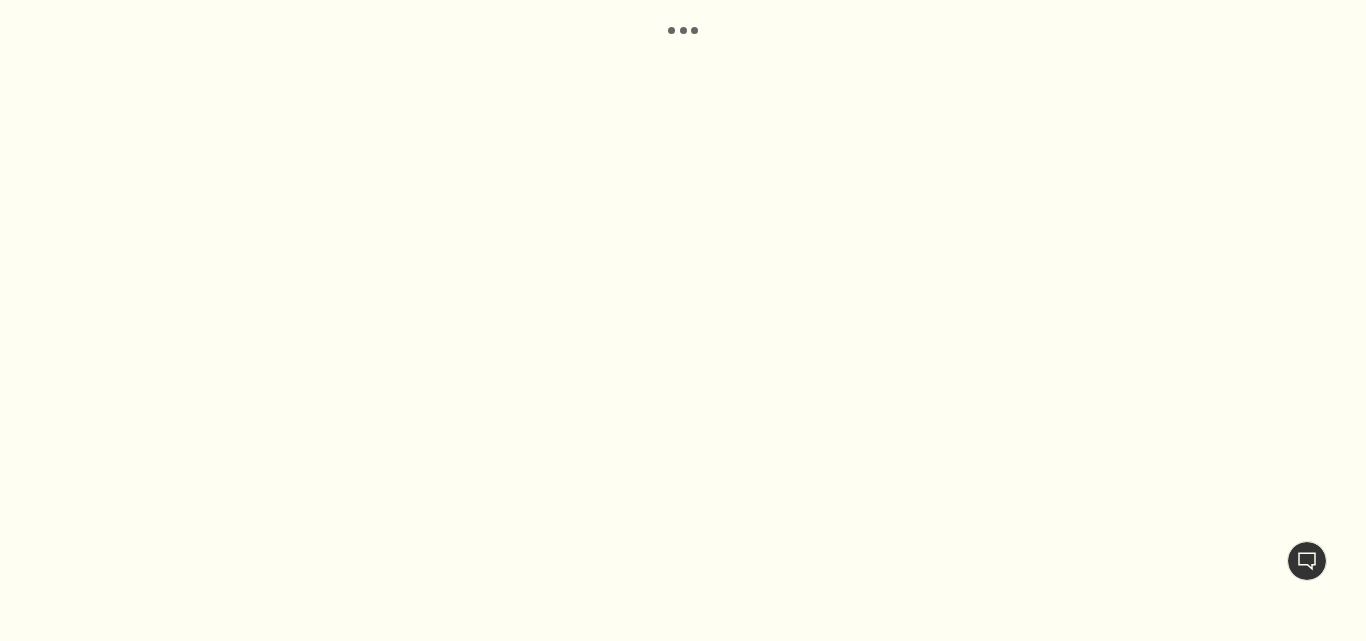 scroll, scrollTop: 0, scrollLeft: 0, axis: both 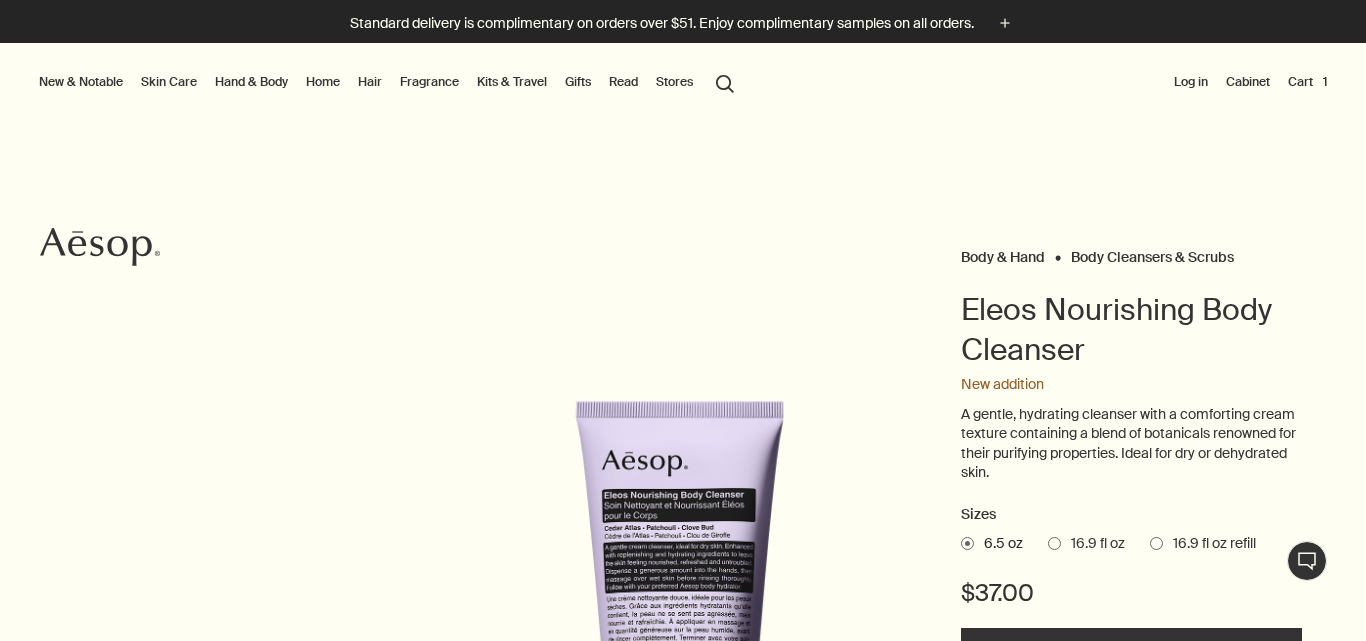 click on "search Search" at bounding box center [725, 82] 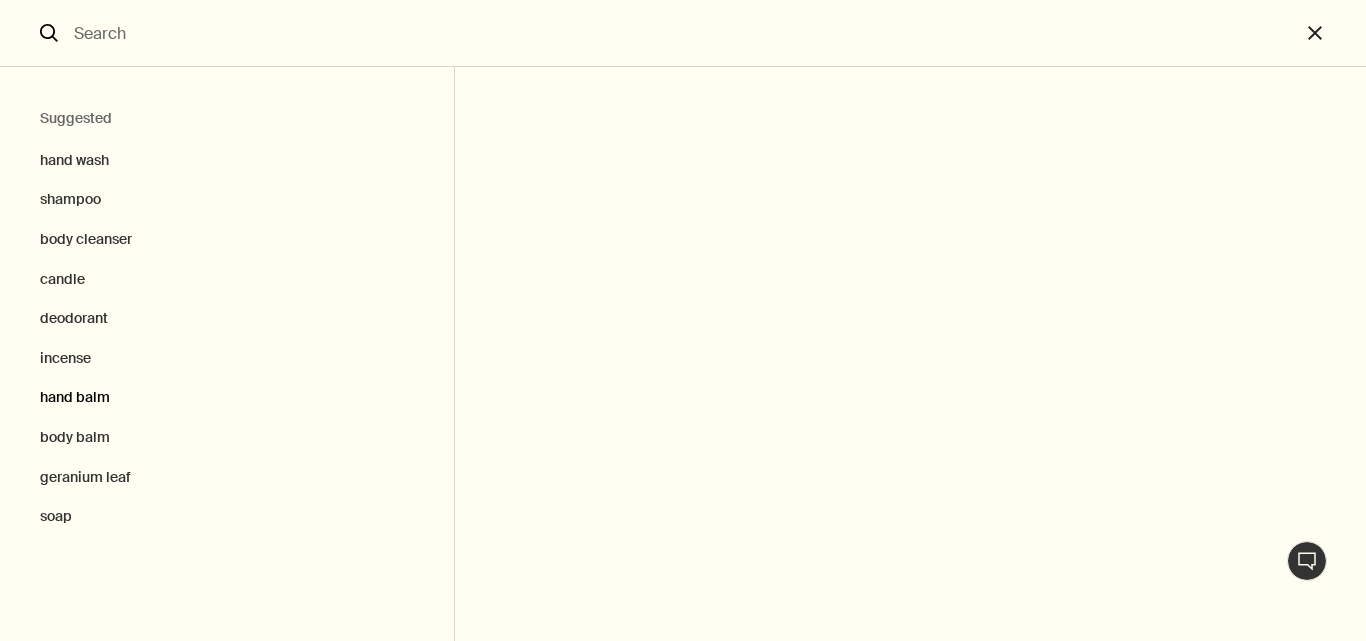 click on "hand balm" at bounding box center (227, 398) 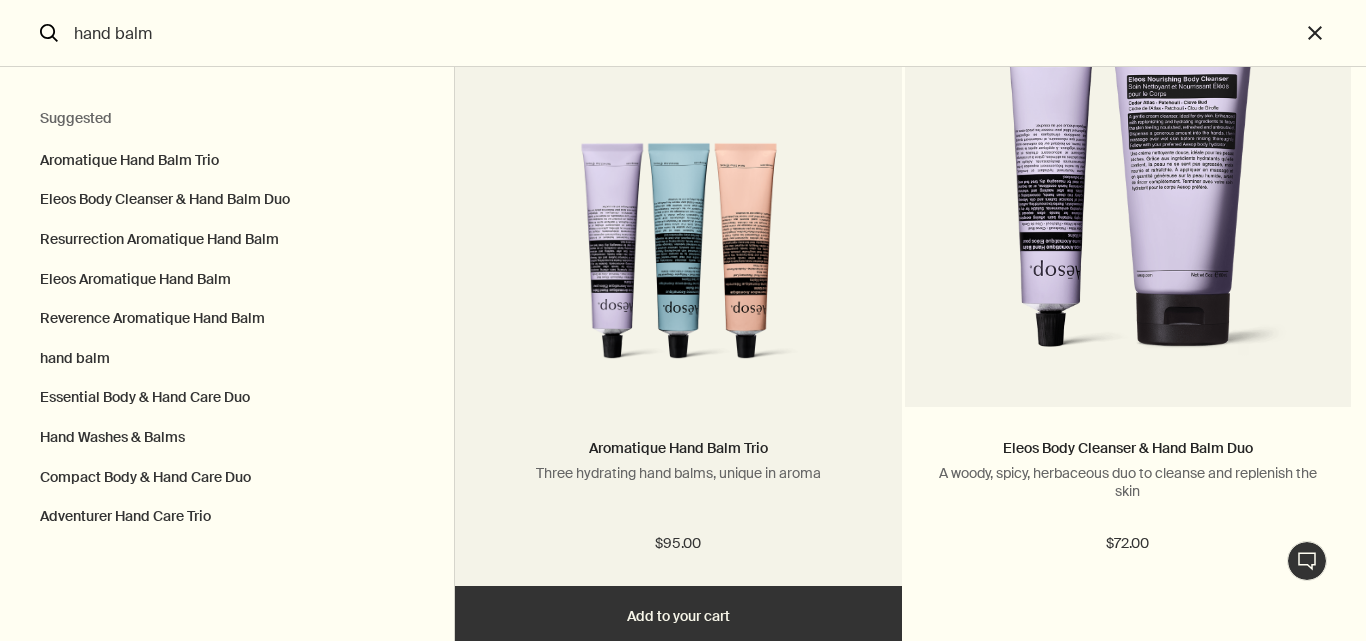 scroll, scrollTop: 235, scrollLeft: 0, axis: vertical 